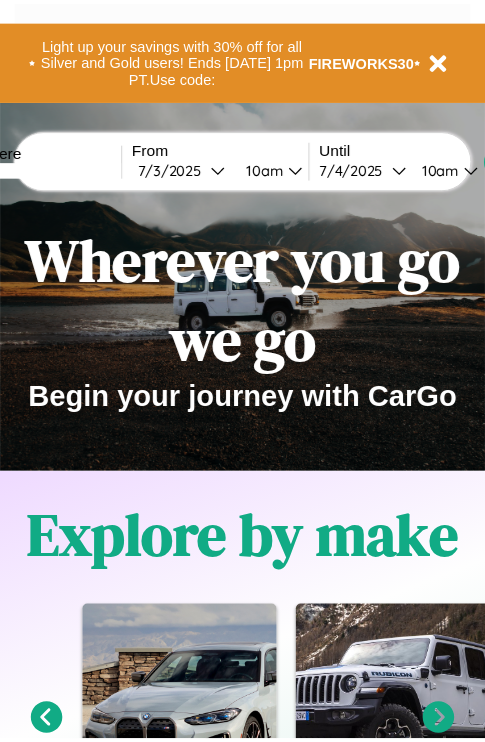 scroll, scrollTop: 0, scrollLeft: 0, axis: both 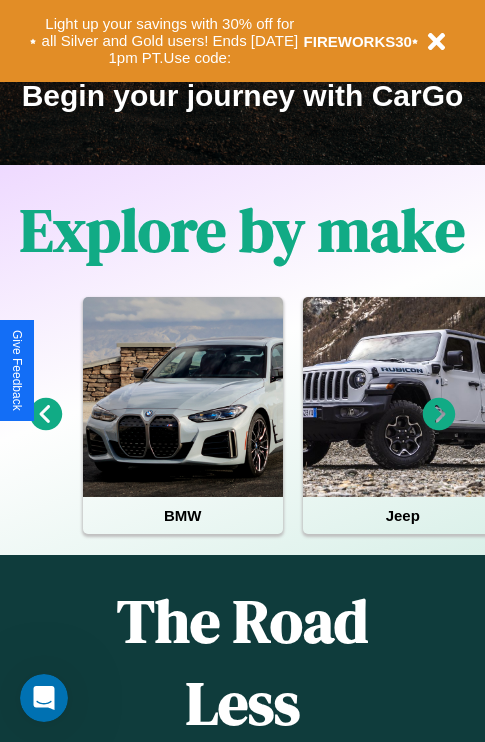 click 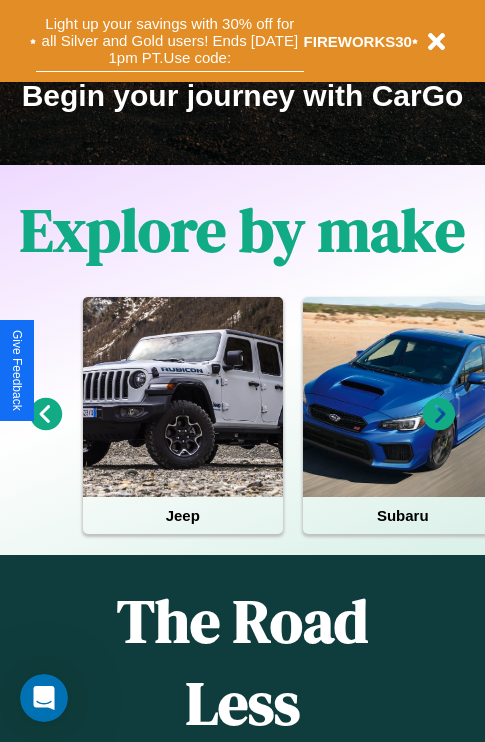 click on "Light up your savings with 30% off for all Silver and Gold users! Ends 8/1 at 1pm PT.  Use code:" at bounding box center [170, 41] 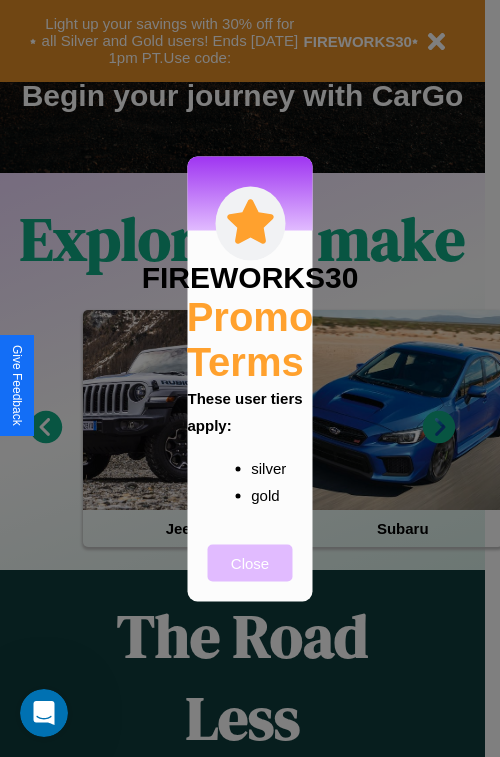 click on "Close" at bounding box center (250, 562) 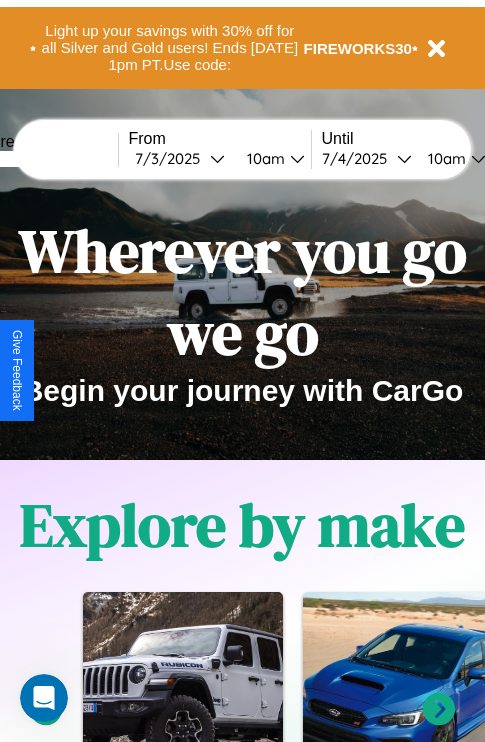 scroll, scrollTop: 0, scrollLeft: 0, axis: both 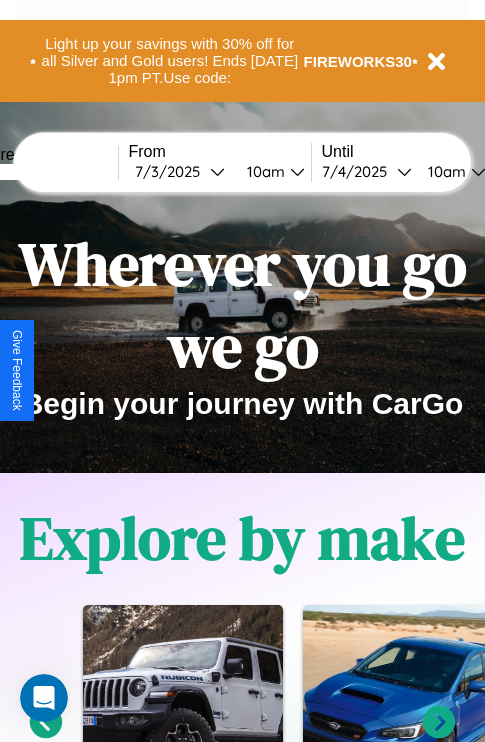 click at bounding box center (43, 172) 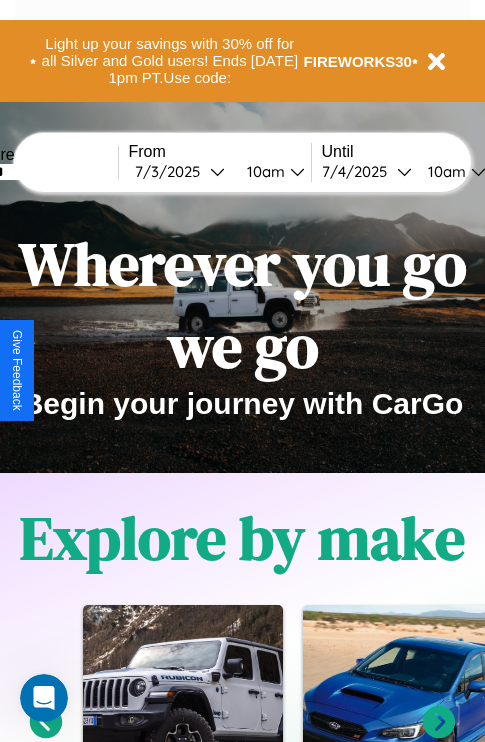 type on "******" 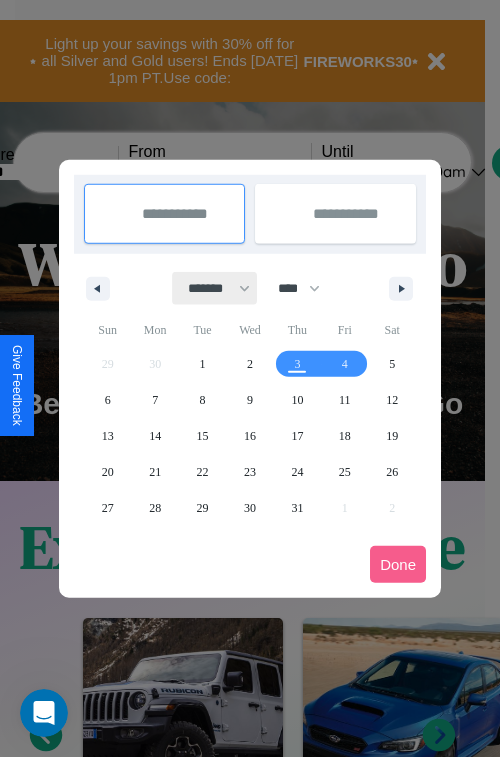 click on "******* ******** ***** ***** *** **** **** ****** ********* ******* ******** ********" at bounding box center (215, 288) 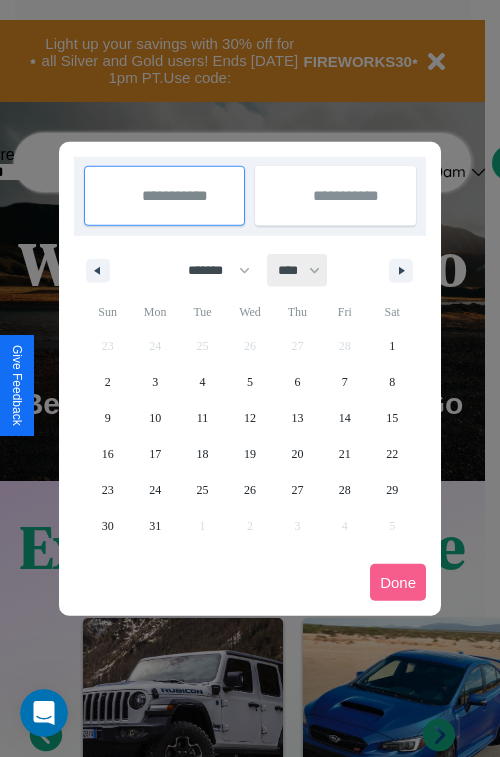 click on "**** **** **** **** **** **** **** **** **** **** **** **** **** **** **** **** **** **** **** **** **** **** **** **** **** **** **** **** **** **** **** **** **** **** **** **** **** **** **** **** **** **** **** **** **** **** **** **** **** **** **** **** **** **** **** **** **** **** **** **** **** **** **** **** **** **** **** **** **** **** **** **** **** **** **** **** **** **** **** **** **** **** **** **** **** **** **** **** **** **** **** **** **** **** **** **** **** **** **** **** **** **** **** **** **** **** **** **** **** **** **** **** **** **** **** **** **** **** **** **** ****" at bounding box center [298, 270] 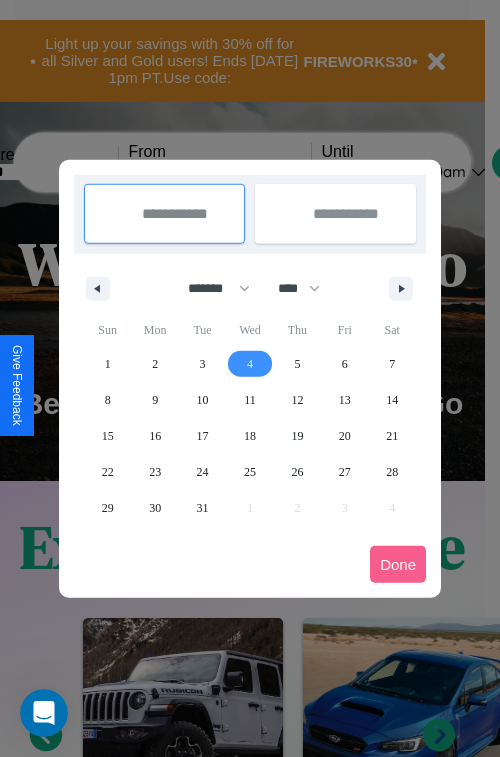 click on "4" at bounding box center [250, 364] 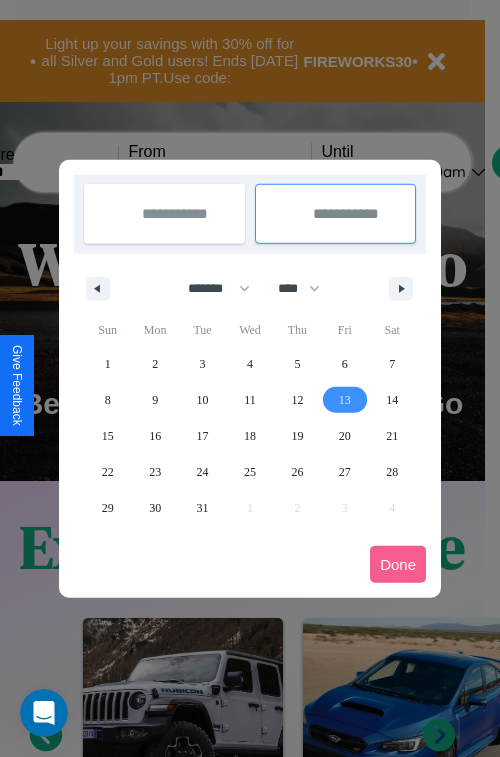 click on "13" at bounding box center (345, 400) 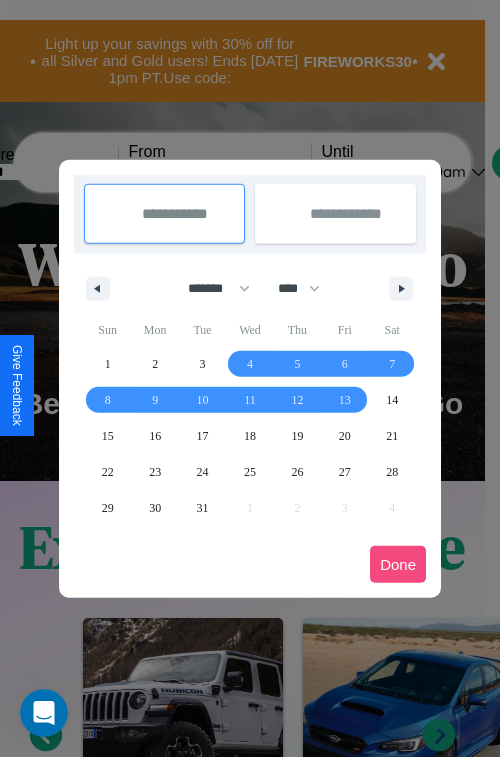 click on "Done" at bounding box center (398, 564) 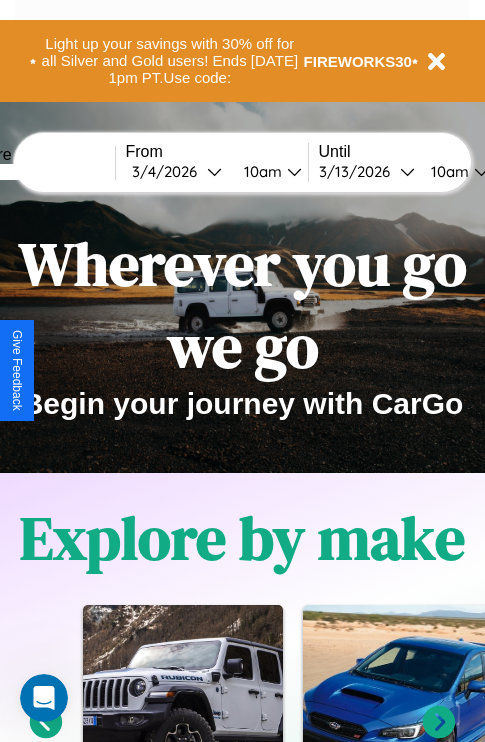 scroll, scrollTop: 0, scrollLeft: 71, axis: horizontal 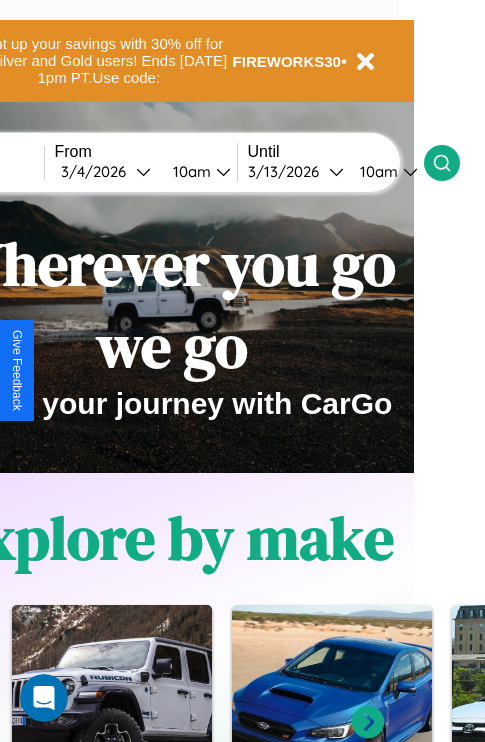 click 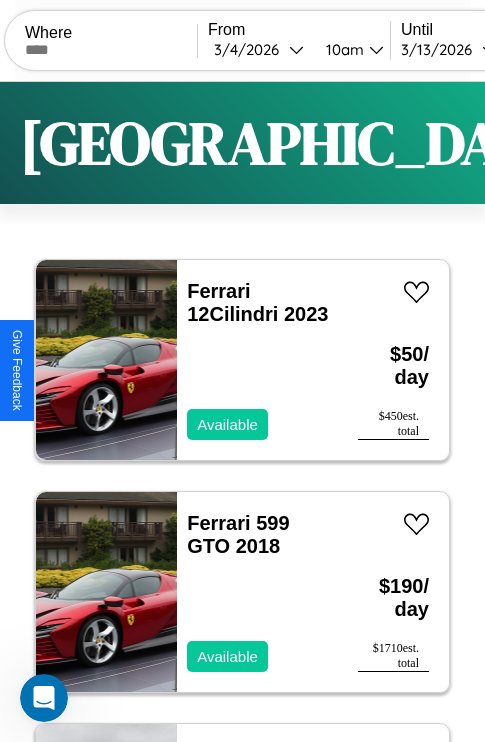 scroll, scrollTop: 95, scrollLeft: 0, axis: vertical 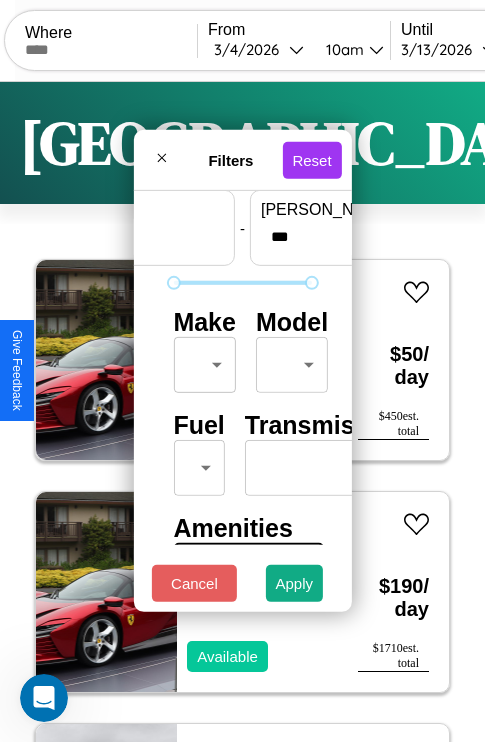 click on "CarGo Where From 3 / 4 / 2026 10am Until 3 / 13 / 2026 10am Become a Host Login Sign Up Dublin Filters 137  cars in this area These cars can be picked up in this city. Ferrari   12Cilindri   2023 Available $ 50  / day $ 450  est. total Ferrari   599 GTO   2018 Available $ 190  / day $ 1710  est. total Kia   Spectra   2023 Available $ 170  / day $ 1530  est. total Tesla   Model S   2019 Available $ 90  / day $ 810  est. total Ford   LTL9000   2022 Available $ 110  / day $ 990  est. total Ferrari   F430   2022 Available $ 30  / day $ 270  est. total Volkswagen   Dasher   2020 Available $ 110  / day $ 990  est. total Lincoln   Aviator   2023 Unavailable $ 100  / day $ 900  est. total Alfa Romeo   8C Competizione Spider   2014 Available $ 190  / day $ 1710  est. total Hyundai   Ioniq 9   2014 Available $ 160  / day $ 1440  est. total Subaru   Baja   2024 Available $ 180  / day $ 1620  est. total Ford   LT9522   2016 Unavailable $ 140  / day $ 1260  est. total Buick   Lucerne   2023 Available $ 70  / day $ 630" at bounding box center (242, 412) 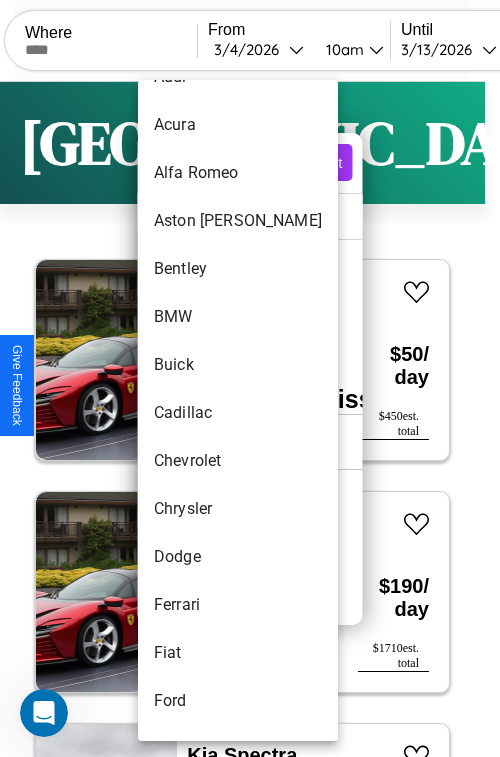 scroll, scrollTop: 86, scrollLeft: 0, axis: vertical 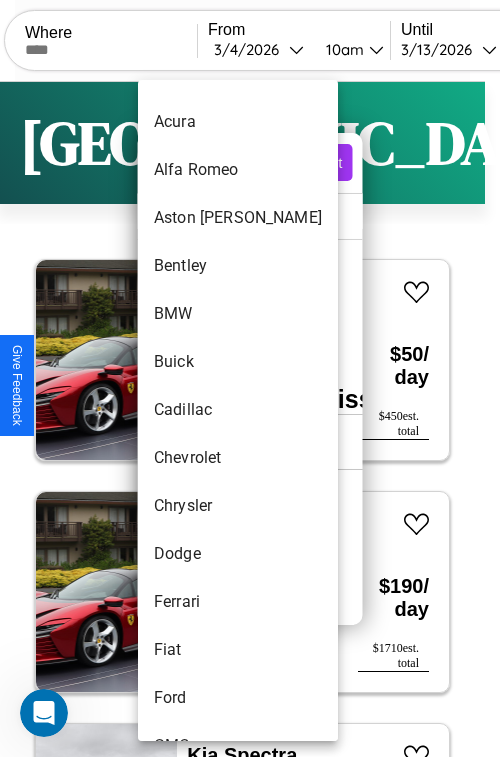 click on "Cadillac" at bounding box center [238, 410] 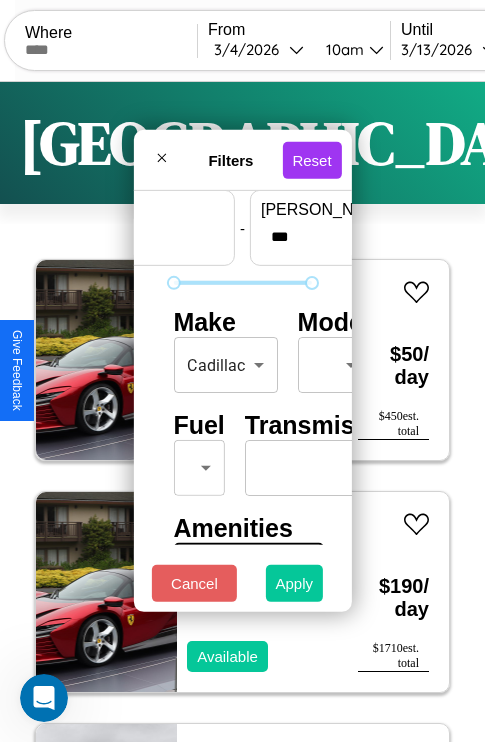 click on "Apply" at bounding box center [295, 583] 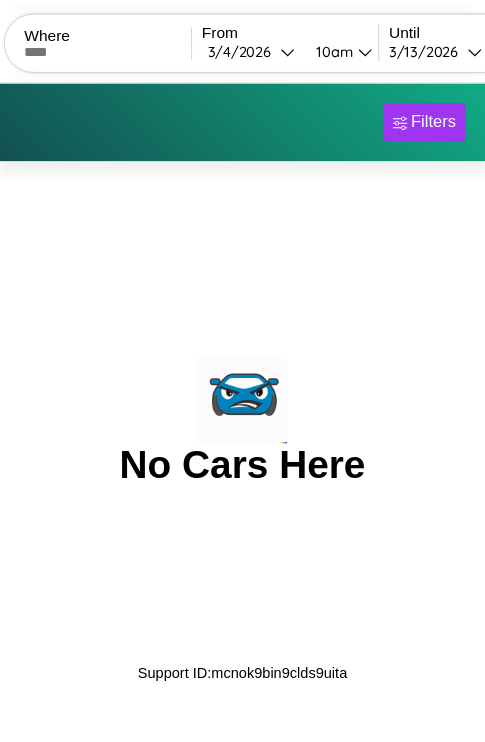scroll, scrollTop: 0, scrollLeft: 0, axis: both 